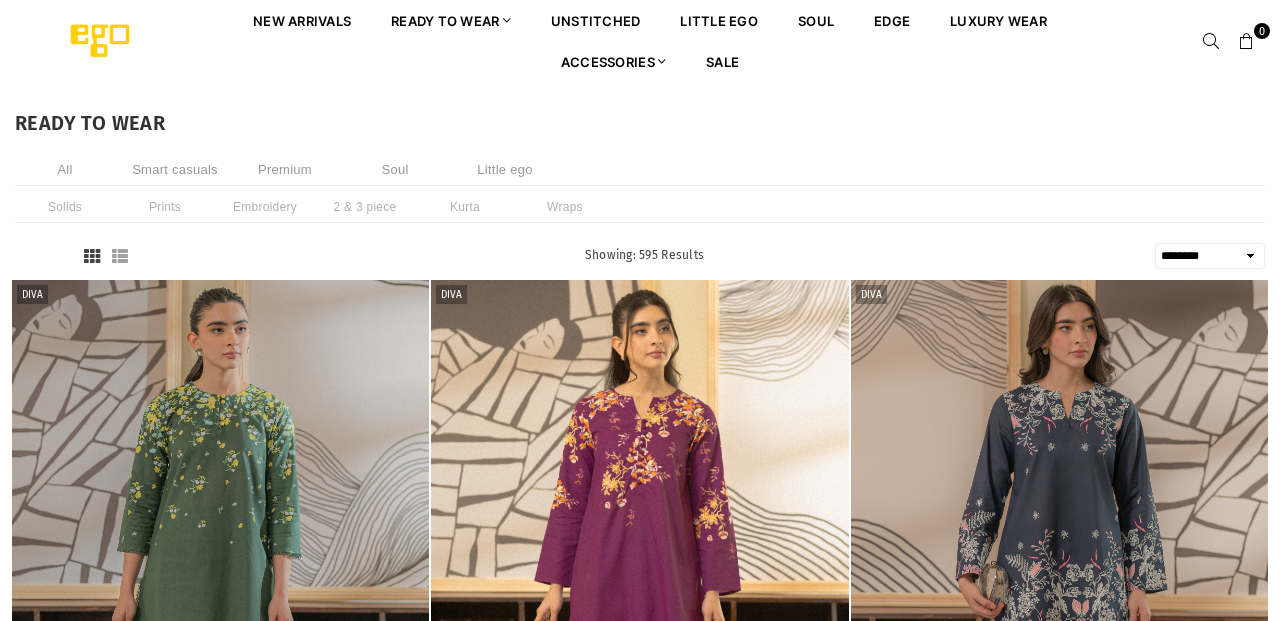 select on "******" 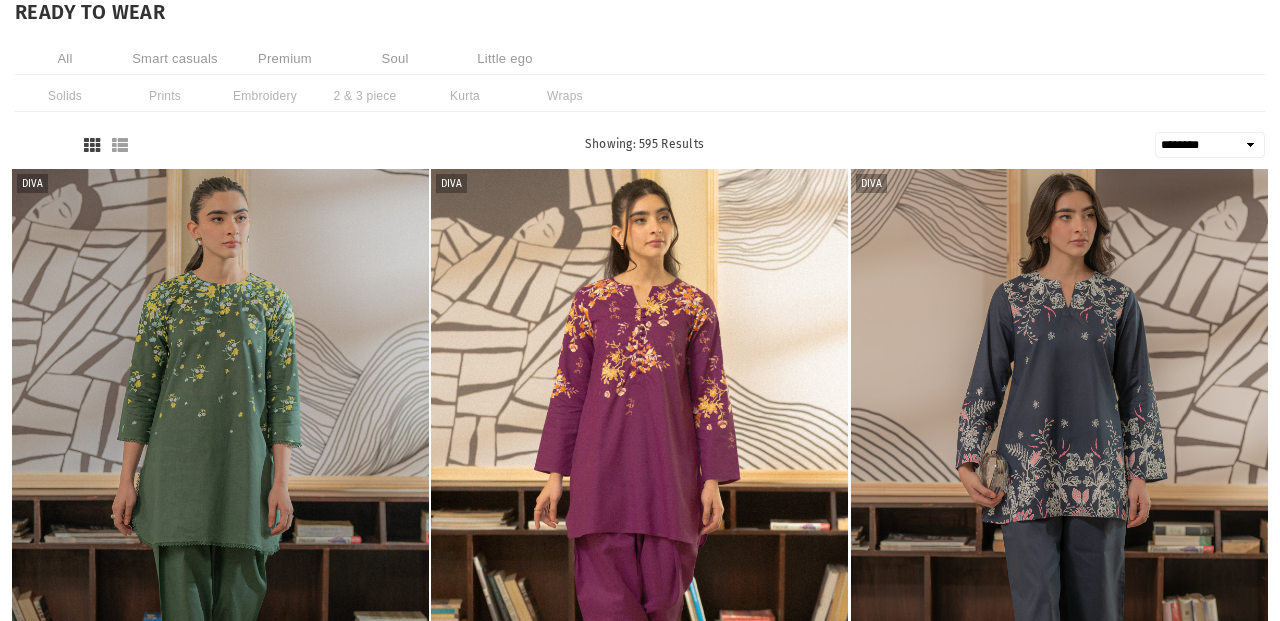 scroll, scrollTop: 160, scrollLeft: 0, axis: vertical 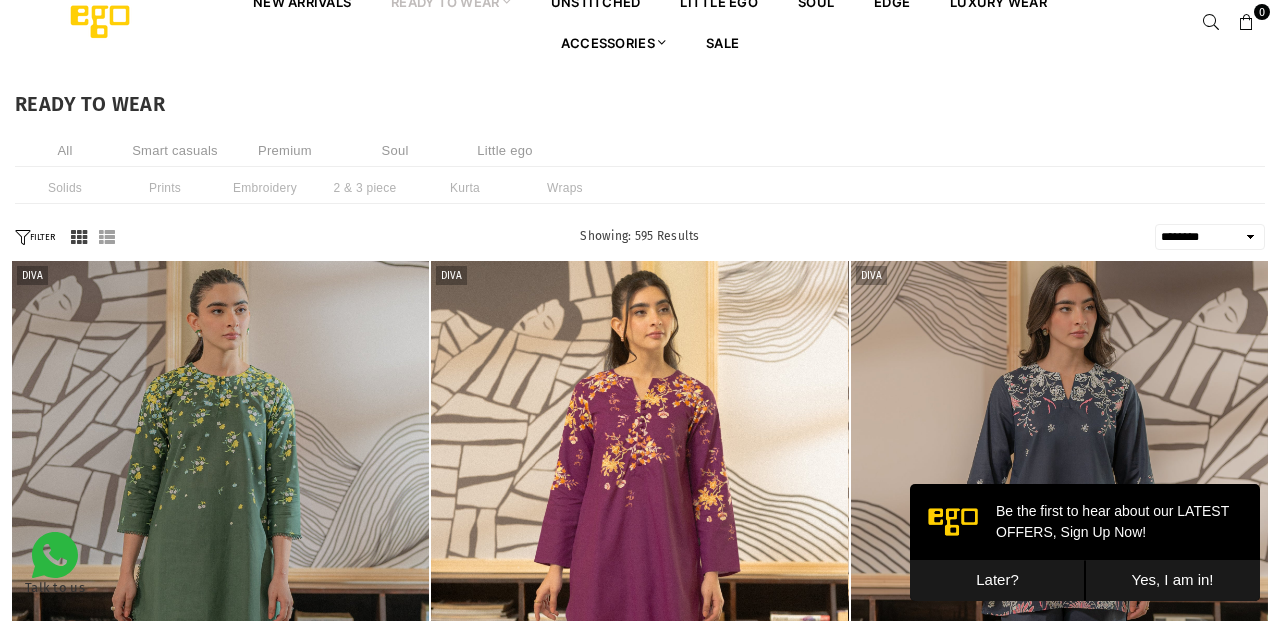 click on "Later?" at bounding box center (997, 580) 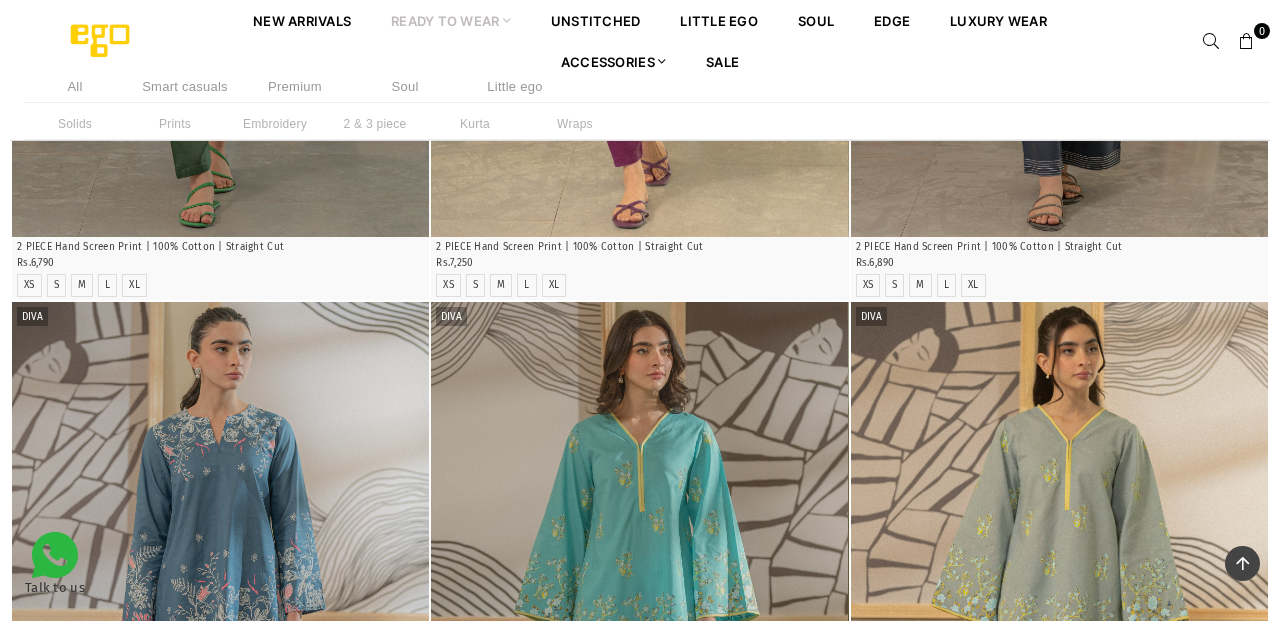 scroll, scrollTop: 0, scrollLeft: 0, axis: both 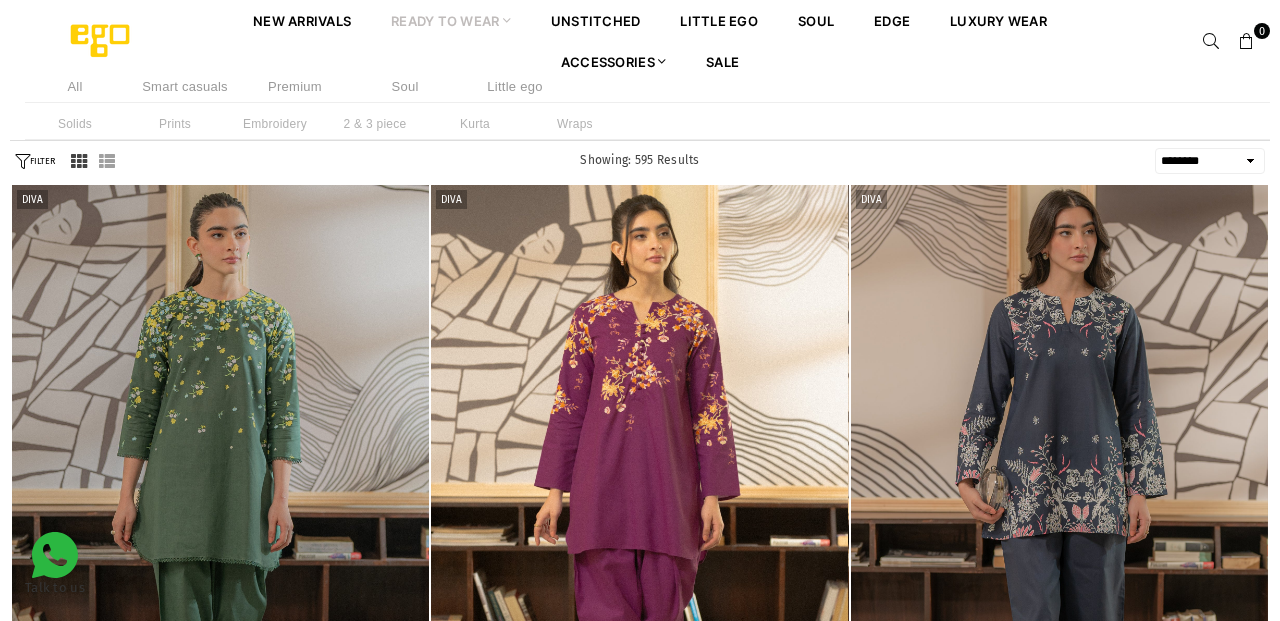 click on "0" at bounding box center (1180, 41) 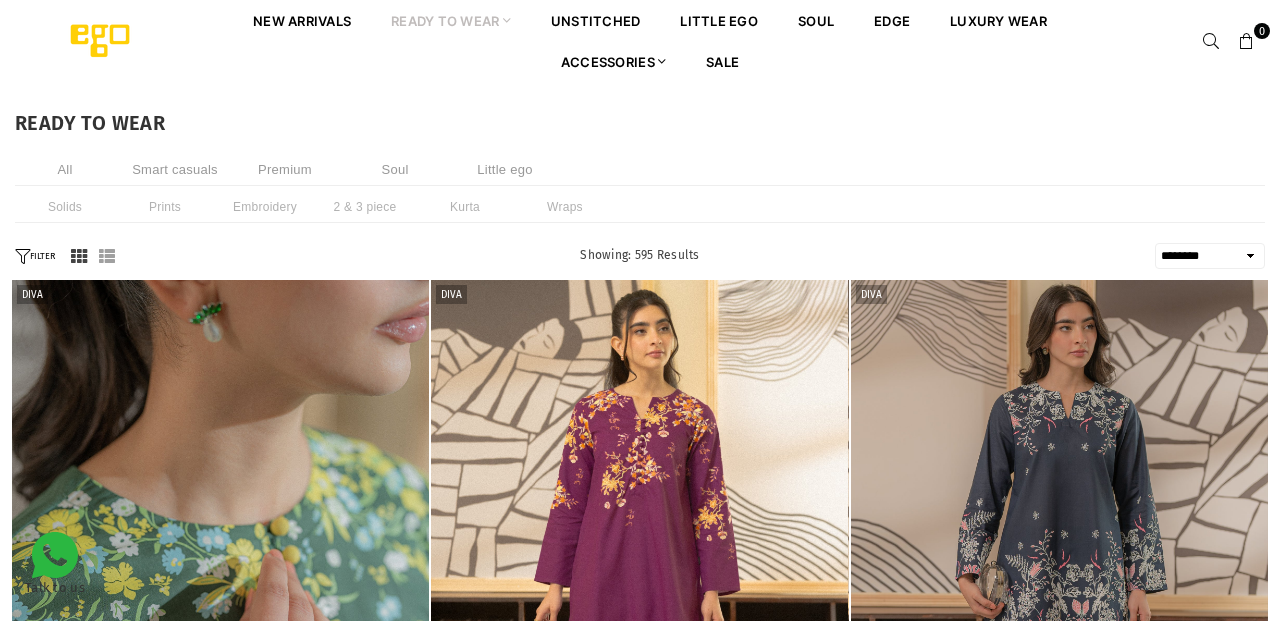 select on "******" 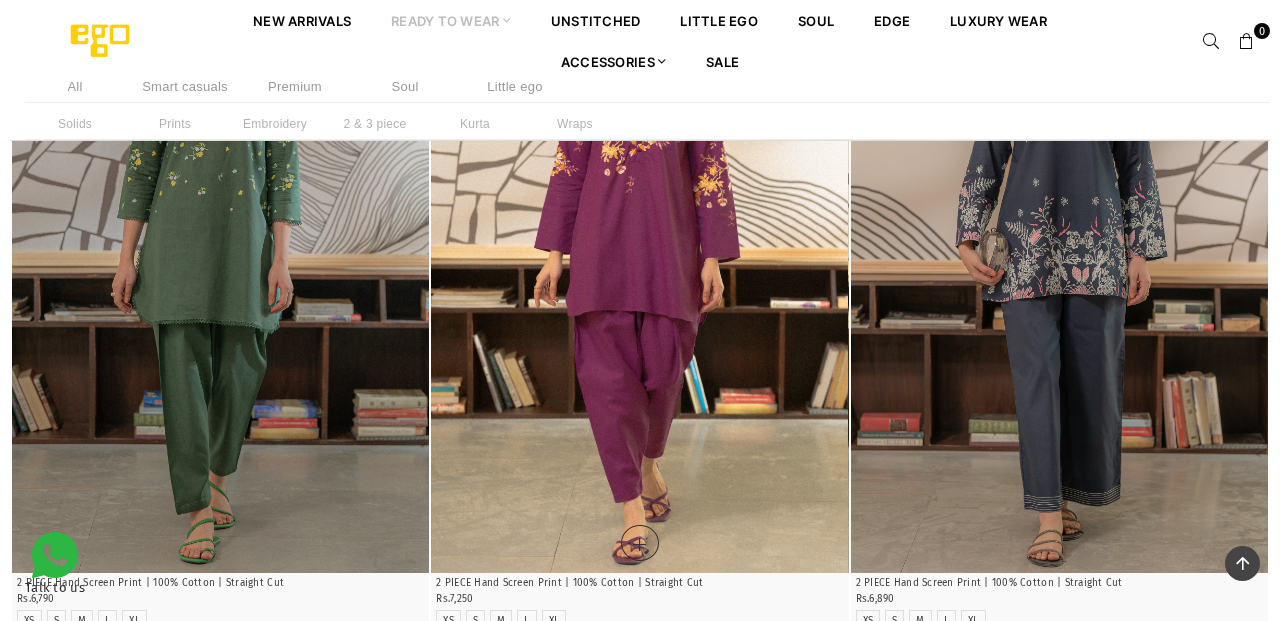 scroll, scrollTop: 734, scrollLeft: 0, axis: vertical 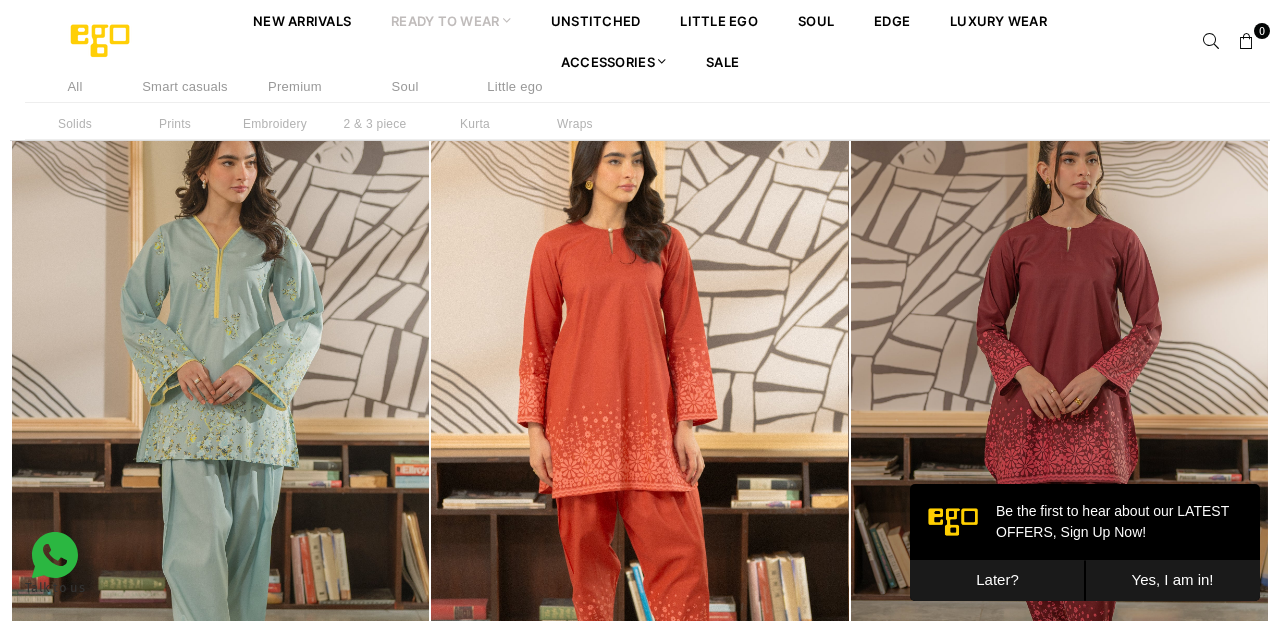 click on "Later?" at bounding box center [997, 580] 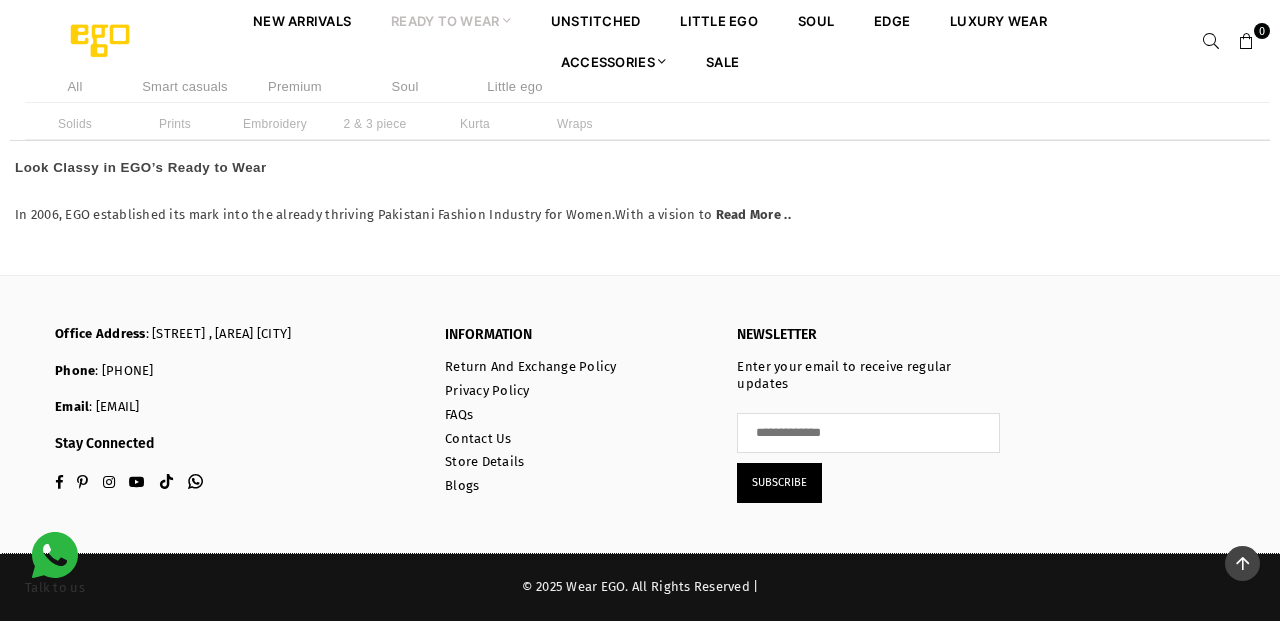 scroll, scrollTop: 14564, scrollLeft: 0, axis: vertical 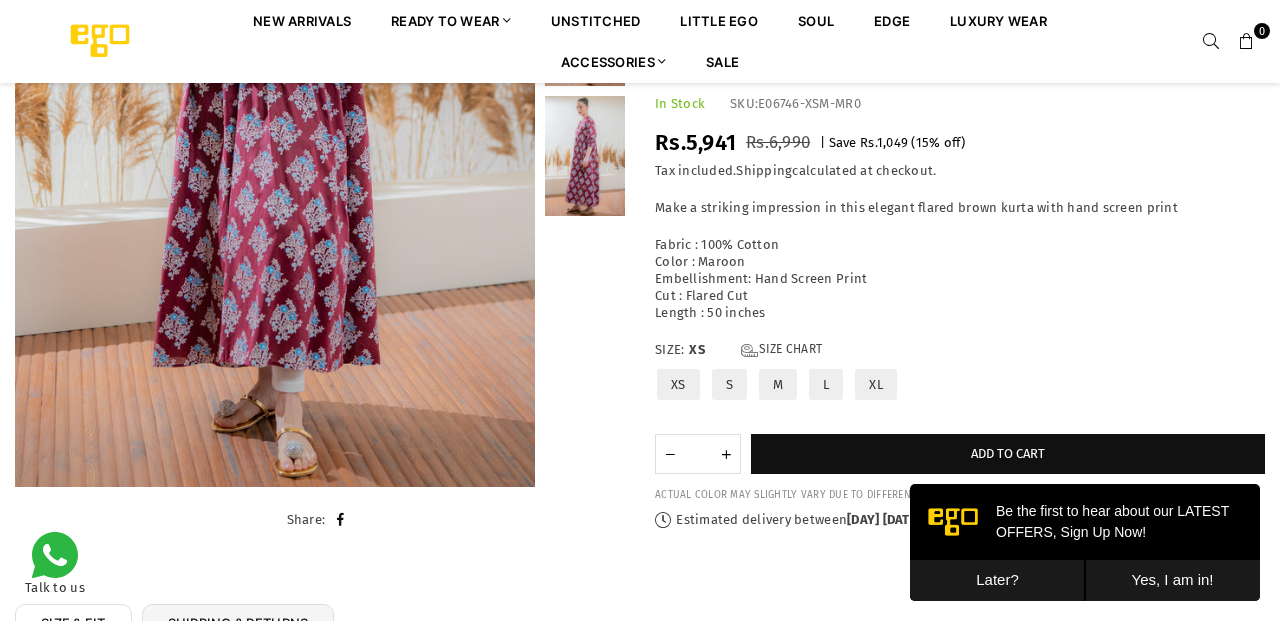 click on "XL" at bounding box center [876, 384] 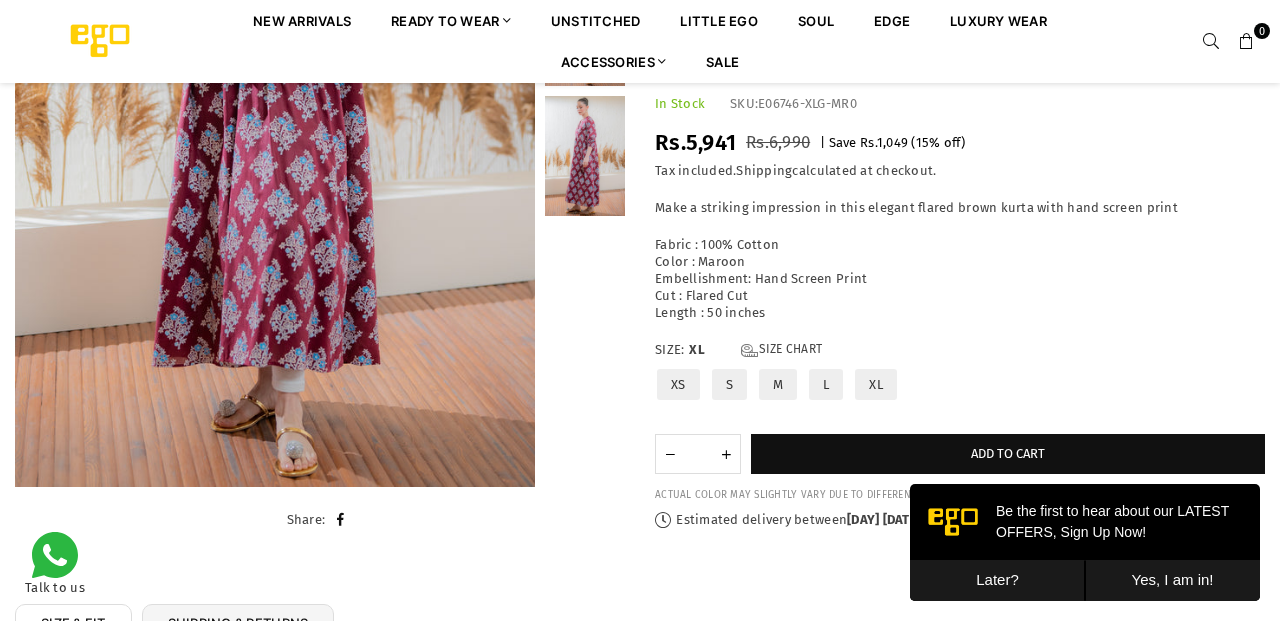 click on "XS" at bounding box center [678, 384] 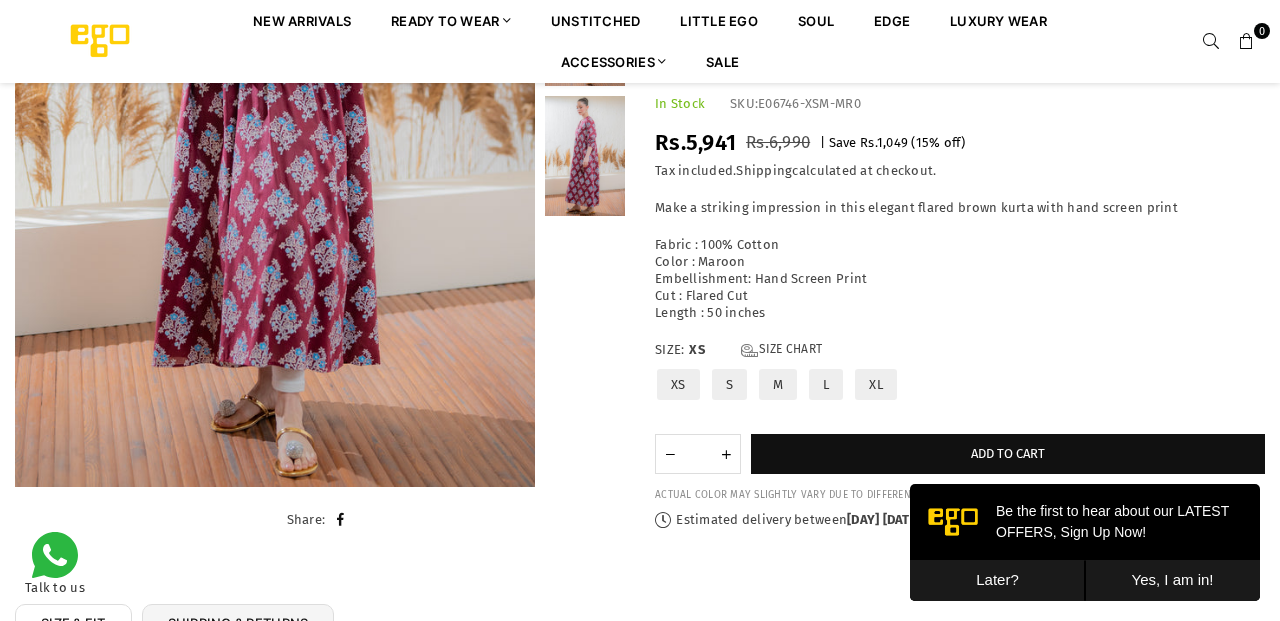 click on "S" at bounding box center (729, 384) 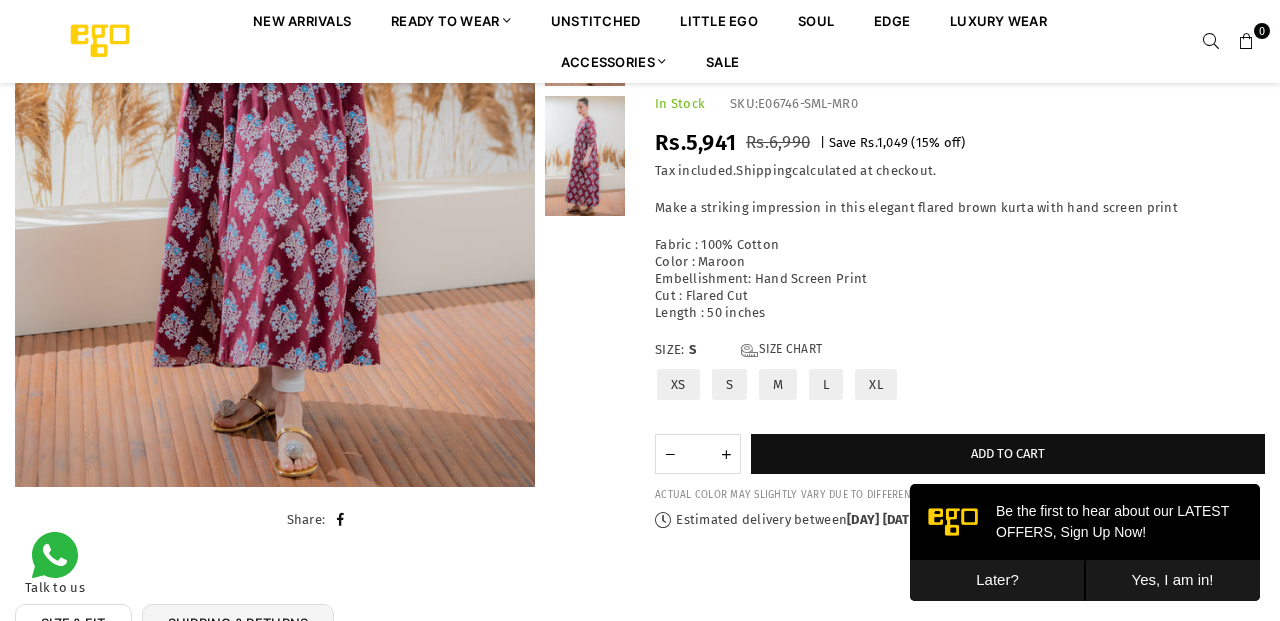 click on "M" at bounding box center [778, 384] 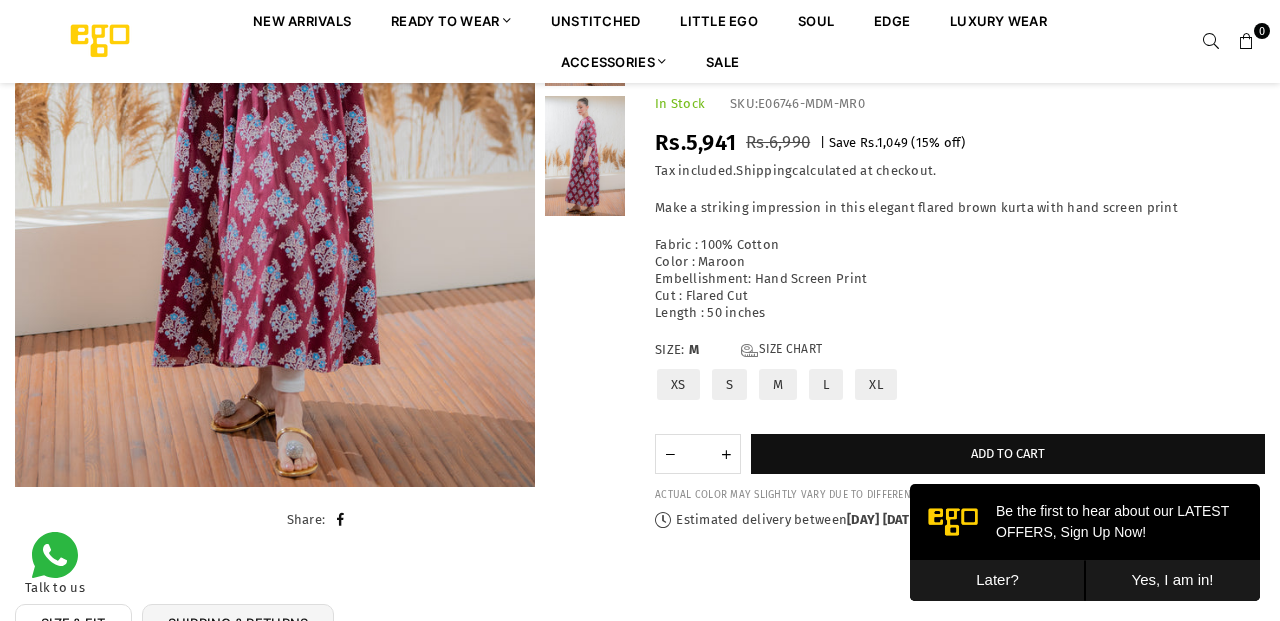 click on "XL" at bounding box center (876, 384) 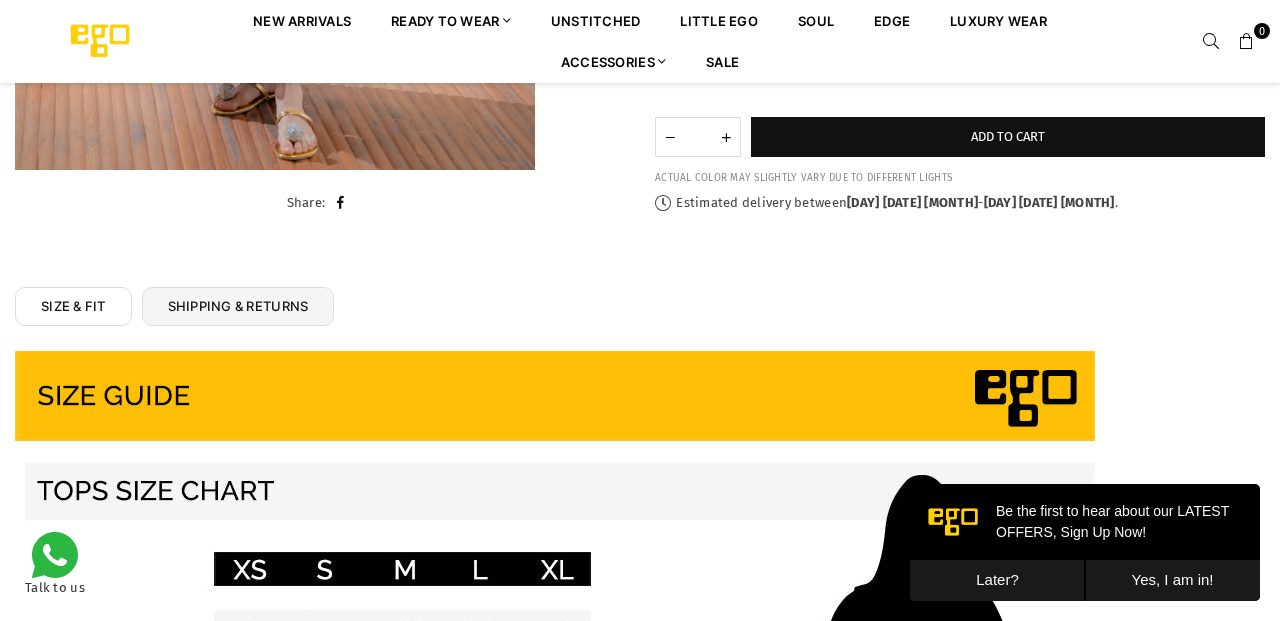 scroll, scrollTop: 0, scrollLeft: 0, axis: both 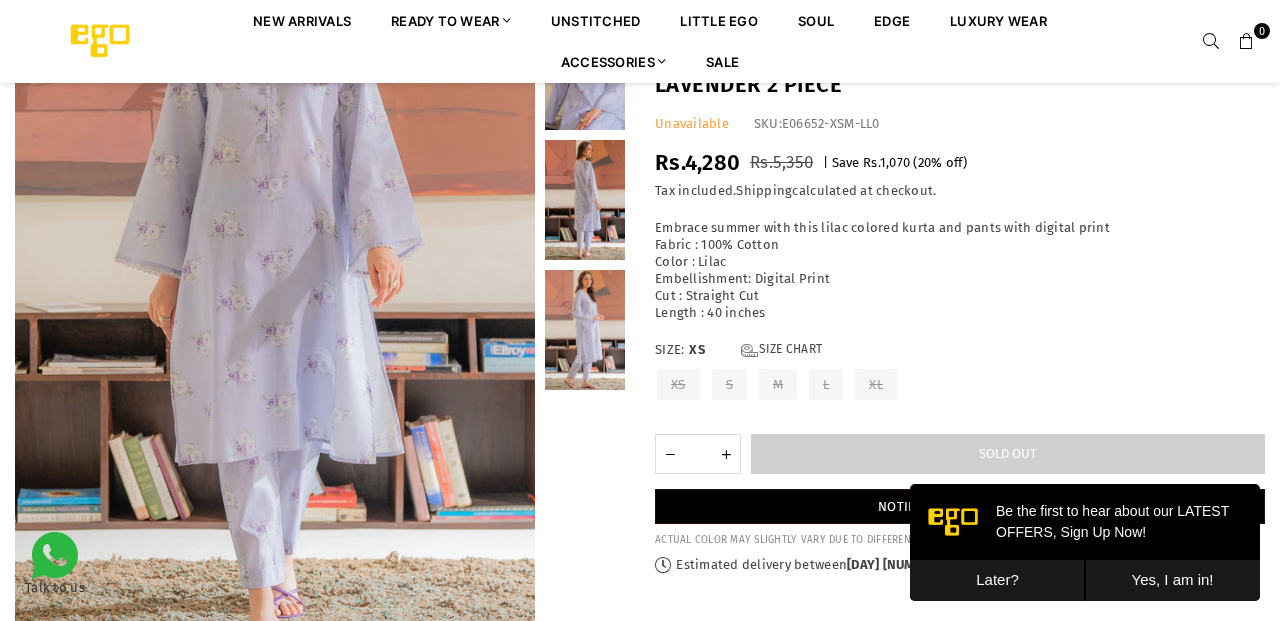 click on "Later?" at bounding box center [997, 580] 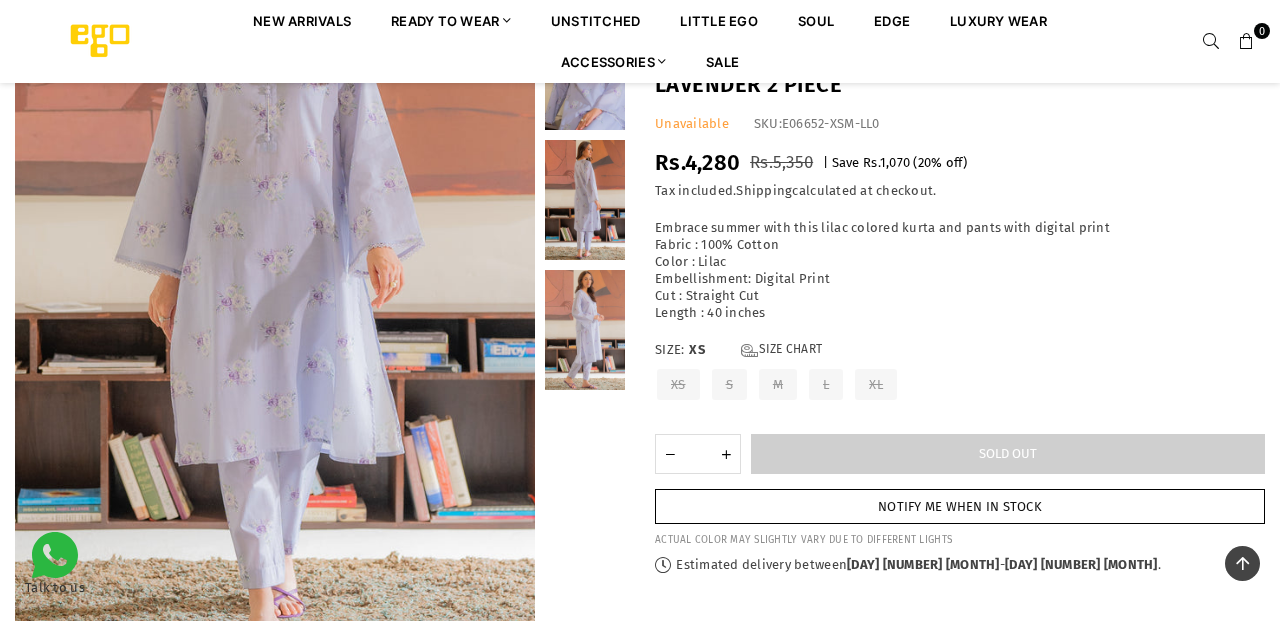click on "Notify me when in stock" at bounding box center [960, 506] 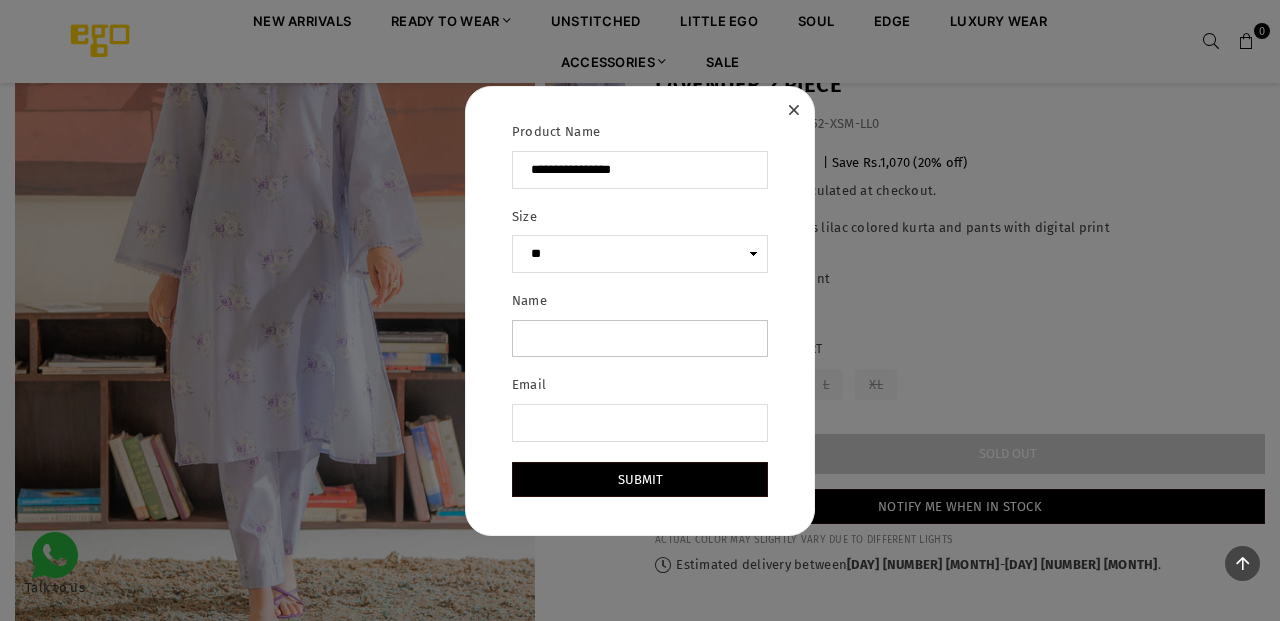 click on "Name" at bounding box center (640, 339) 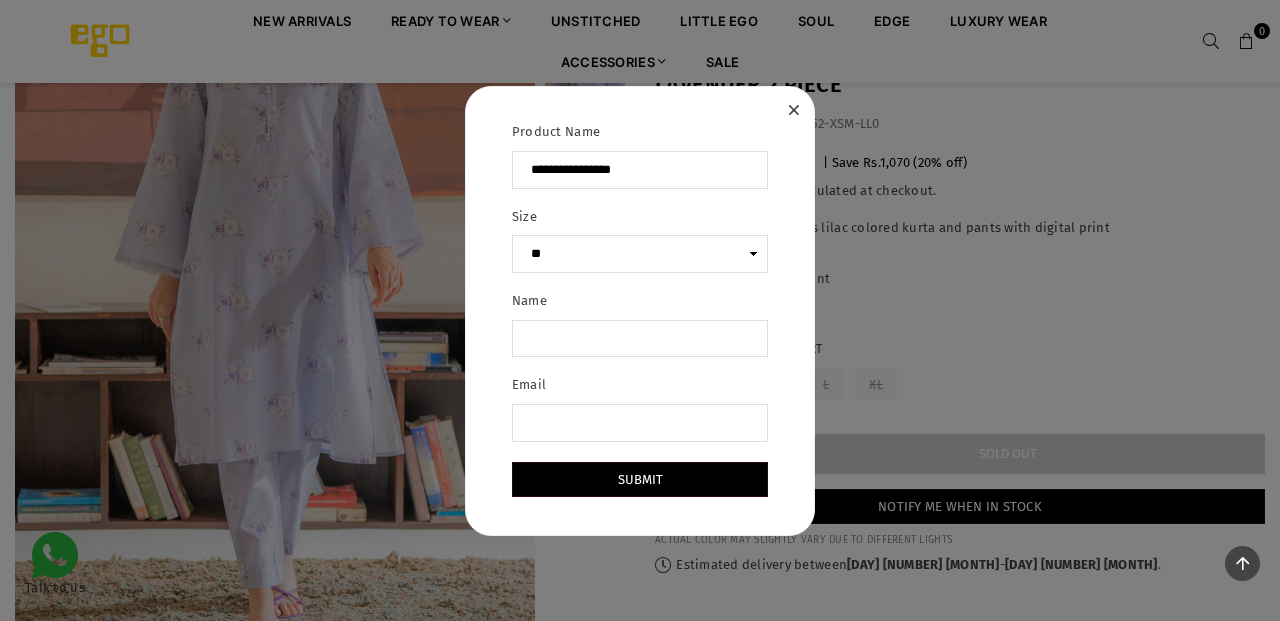 click on "Email" at bounding box center (640, 416) 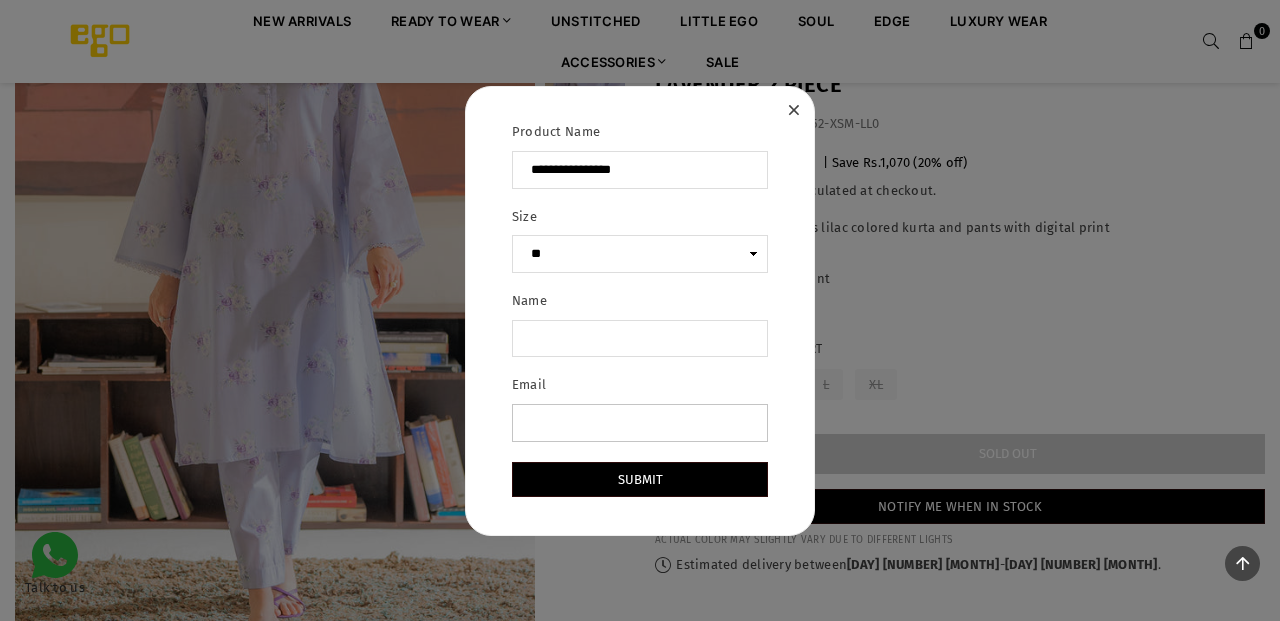 click on "Email" at bounding box center [640, 423] 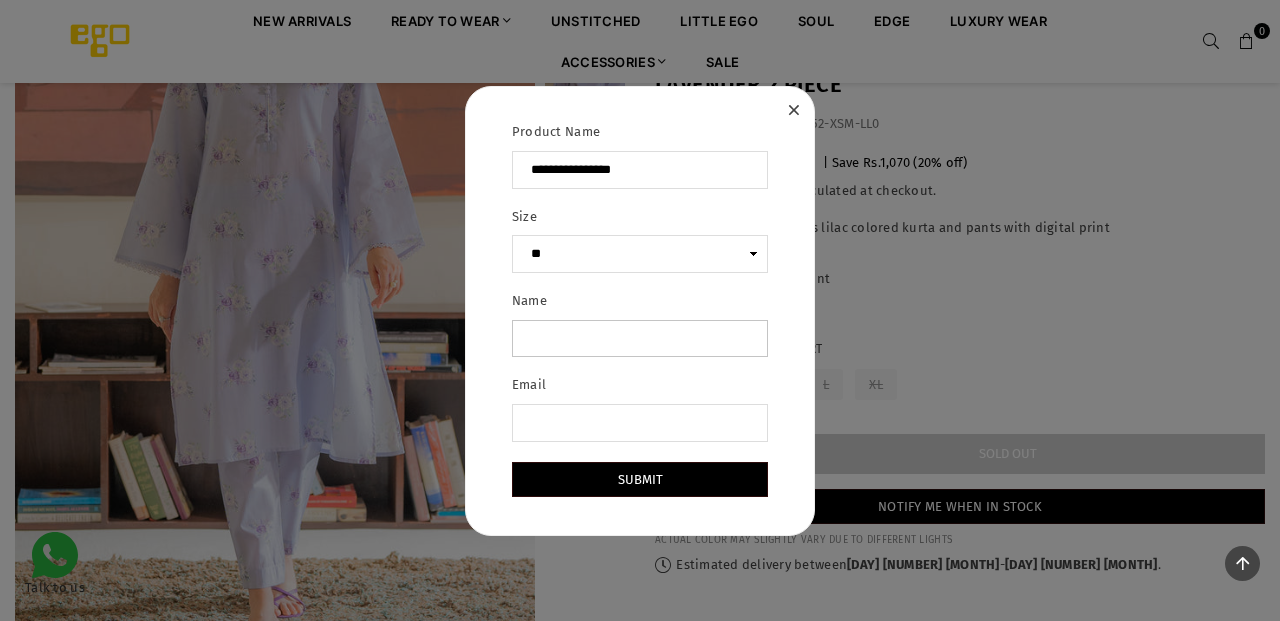 click on "Name" at bounding box center [640, 339] 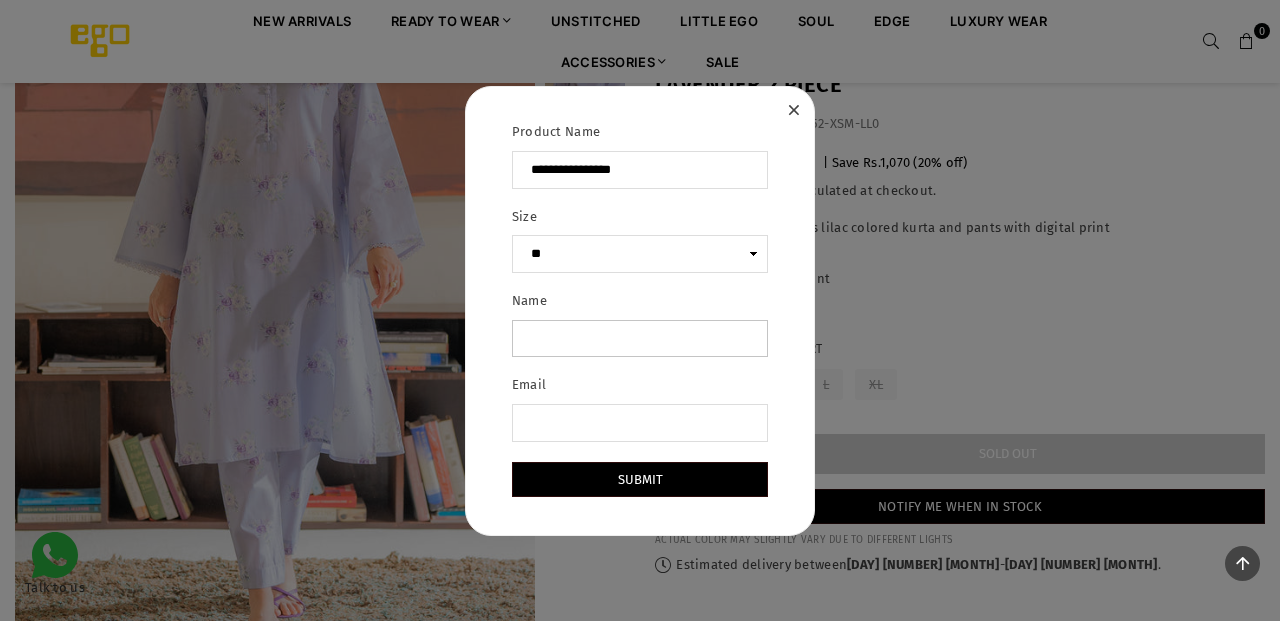 type on "*****" 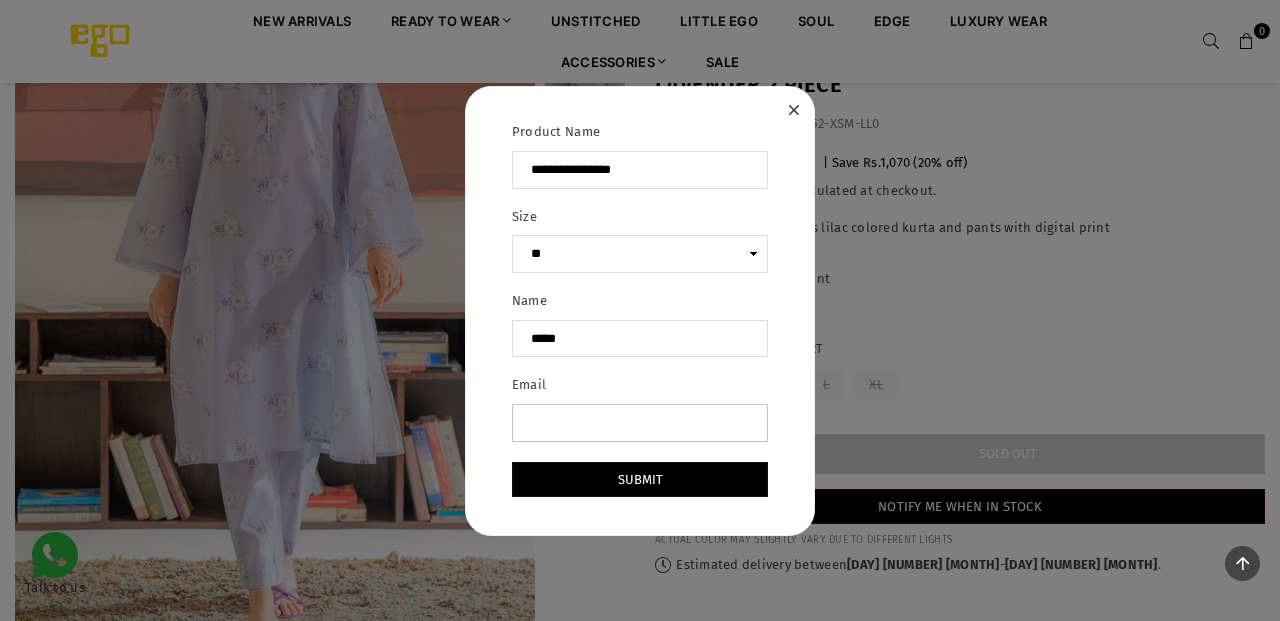 click on "Email" at bounding box center [640, 423] 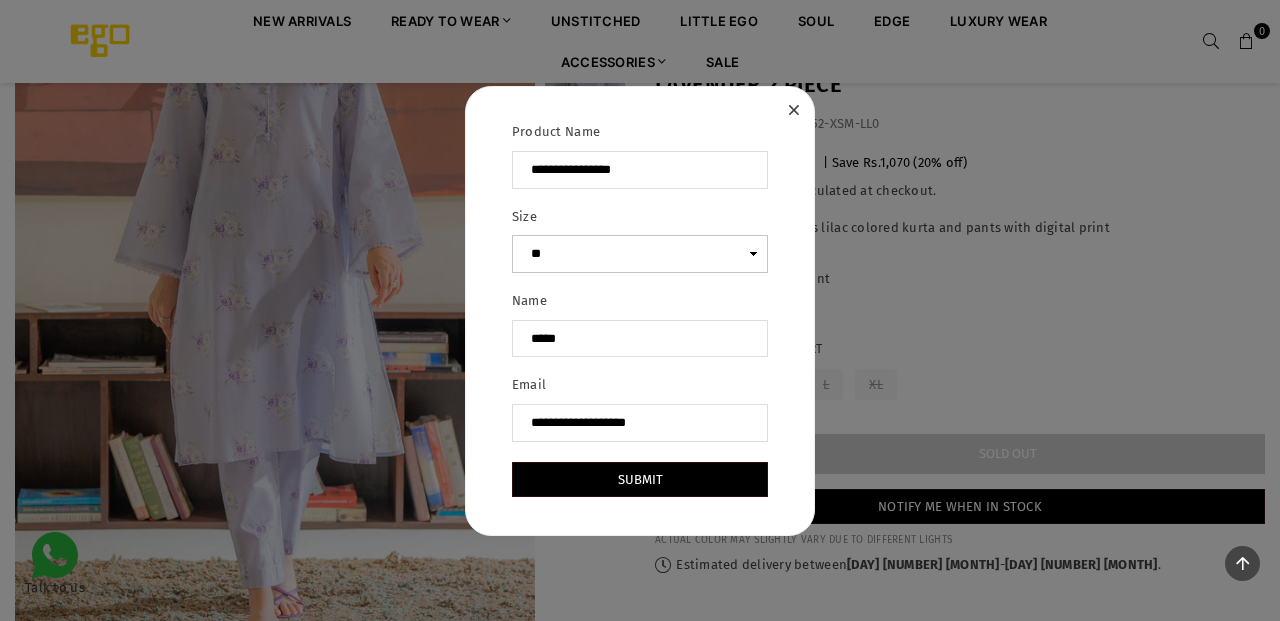 click on "** * * * **" at bounding box center (640, 254) 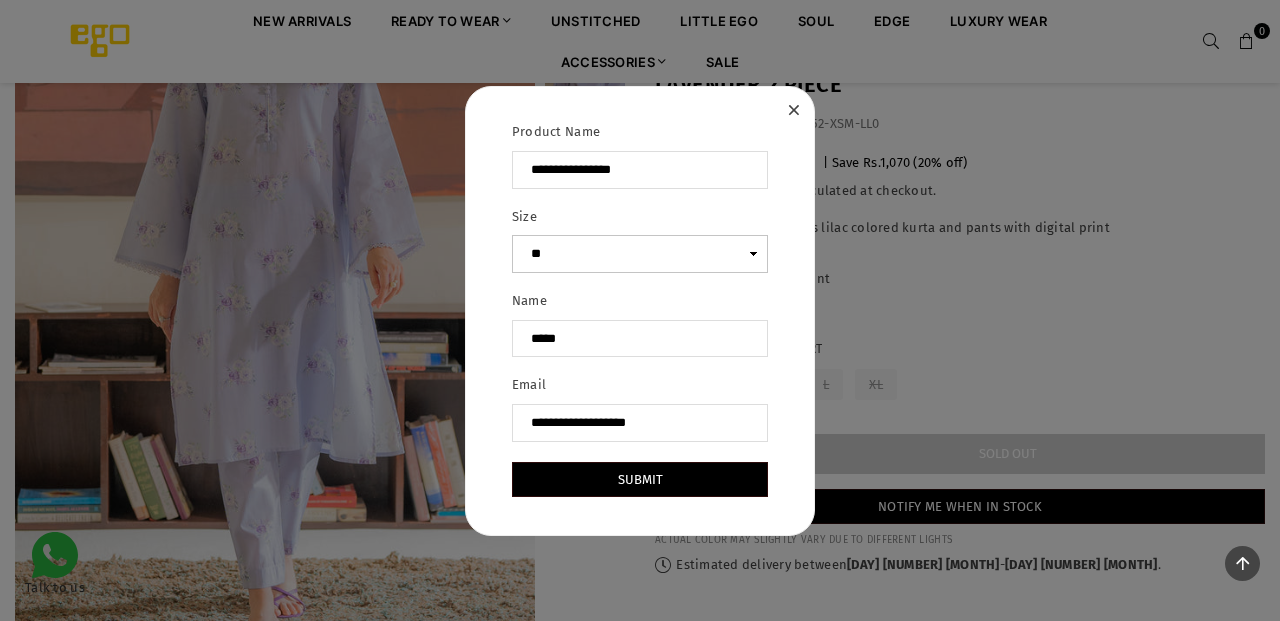 select on "**********" 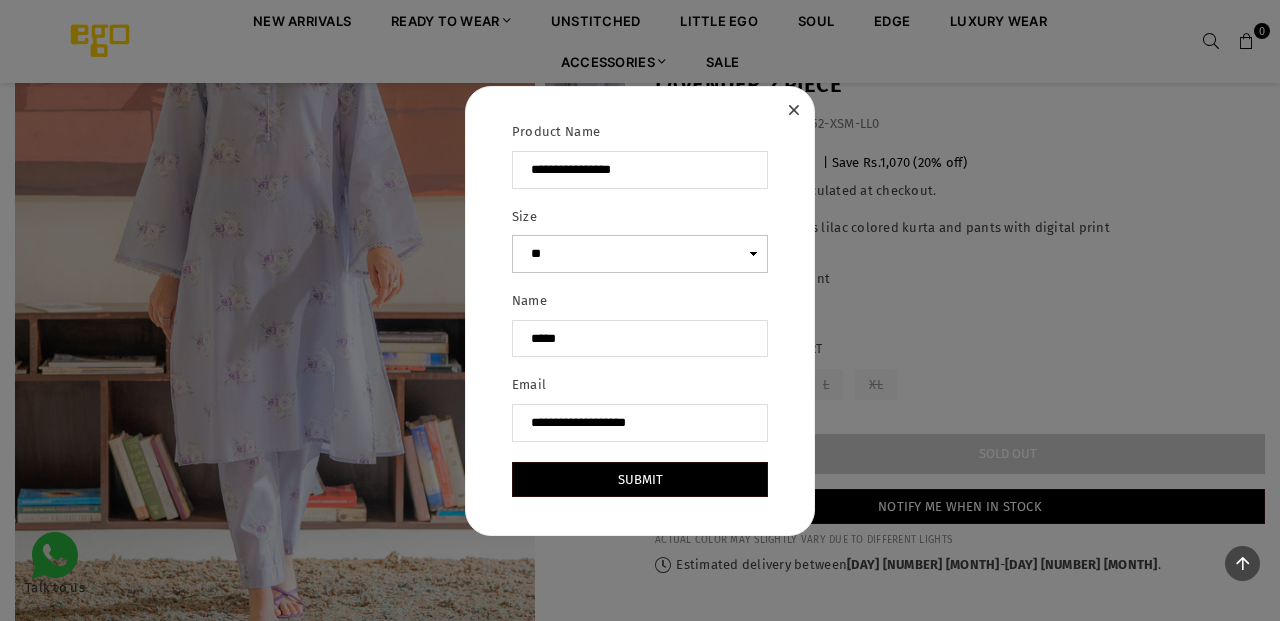 click on "** * * * **" at bounding box center (640, 254) 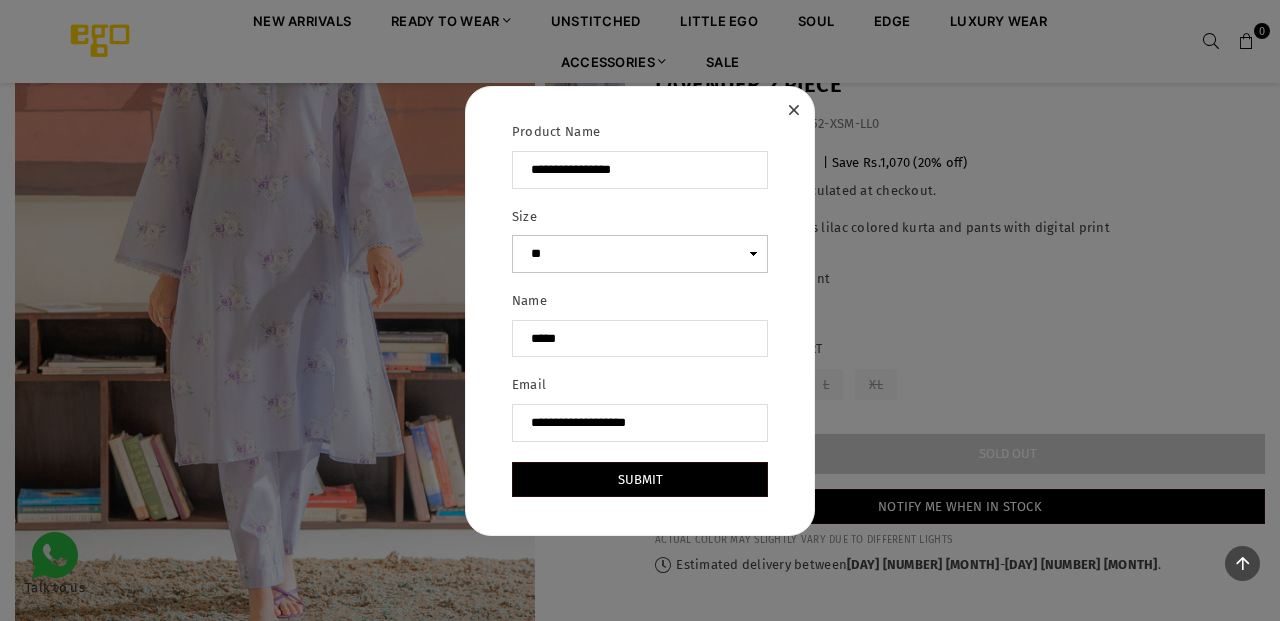 click on "** * * * **" at bounding box center [640, 254] 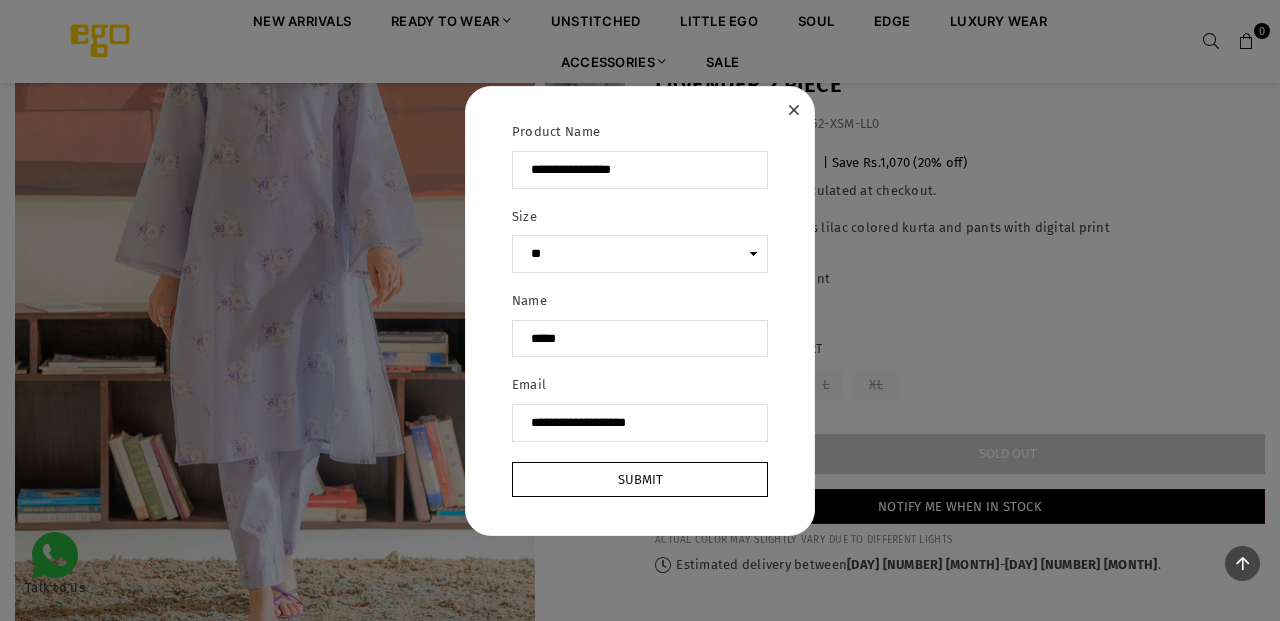 click on "Submit" at bounding box center (640, 479) 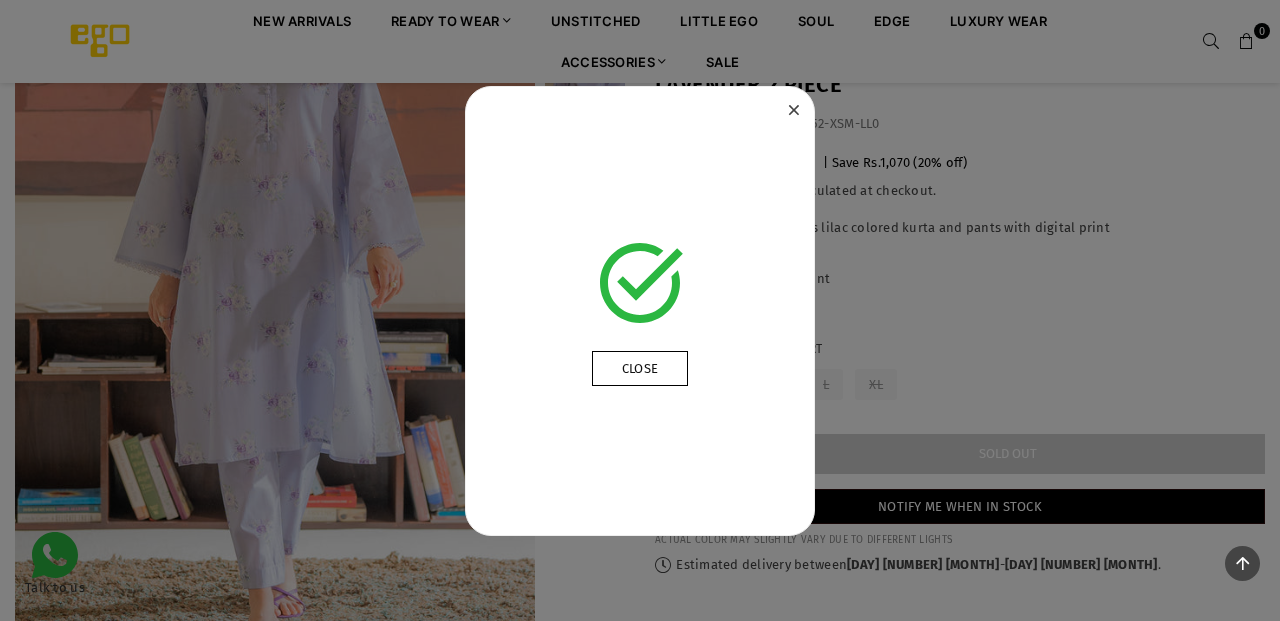 click on "Close" at bounding box center [640, 368] 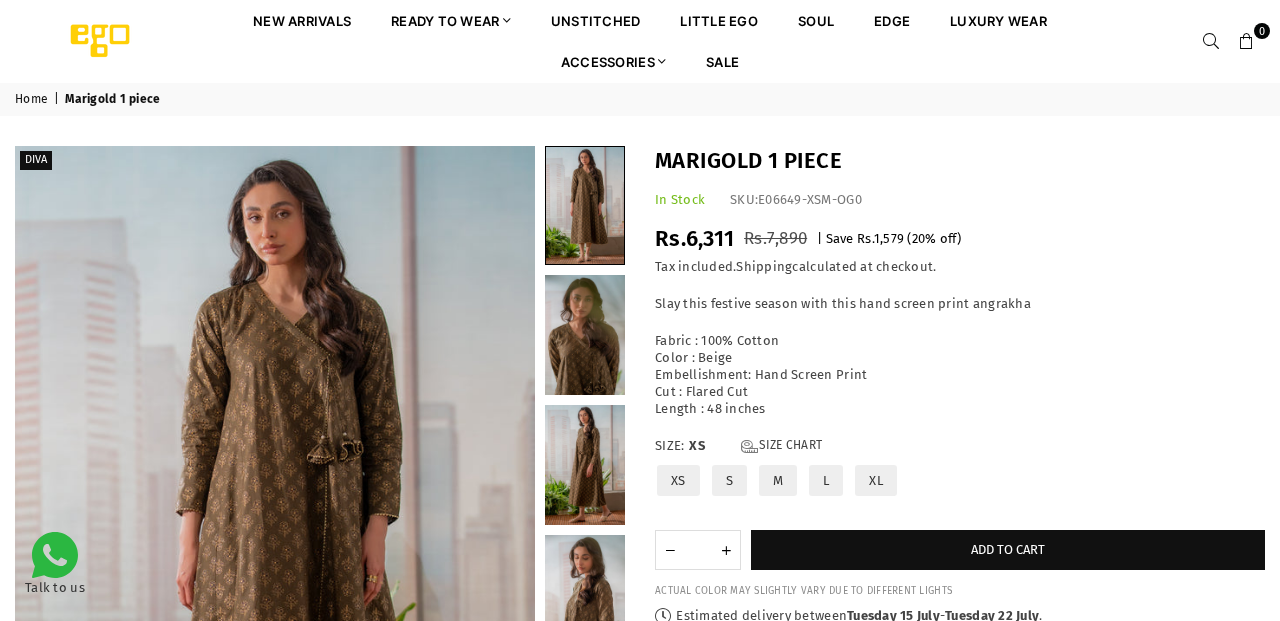 scroll, scrollTop: 0, scrollLeft: 0, axis: both 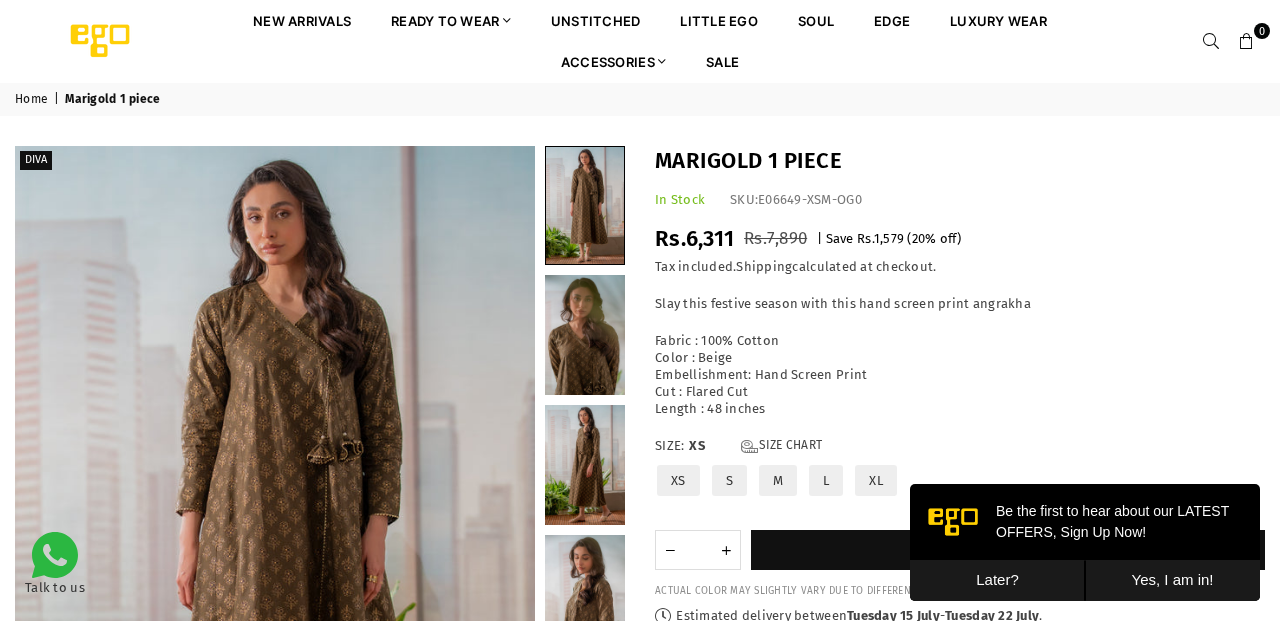 click on "Later?" at bounding box center (997, 580) 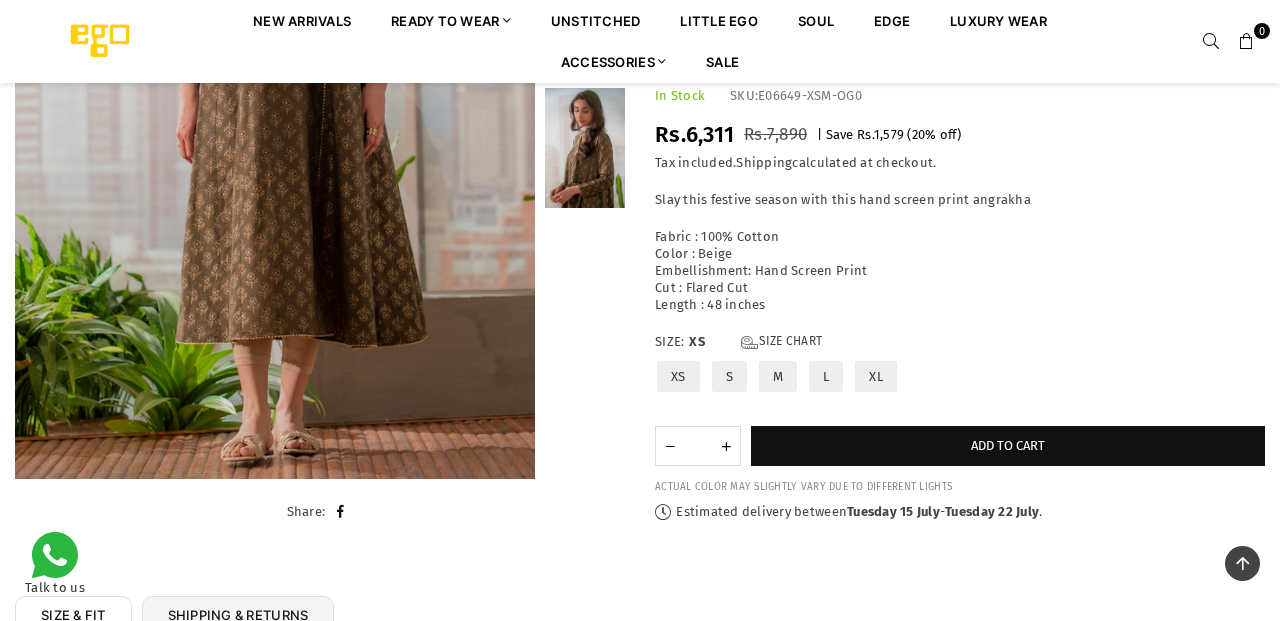 scroll, scrollTop: 0, scrollLeft: 0, axis: both 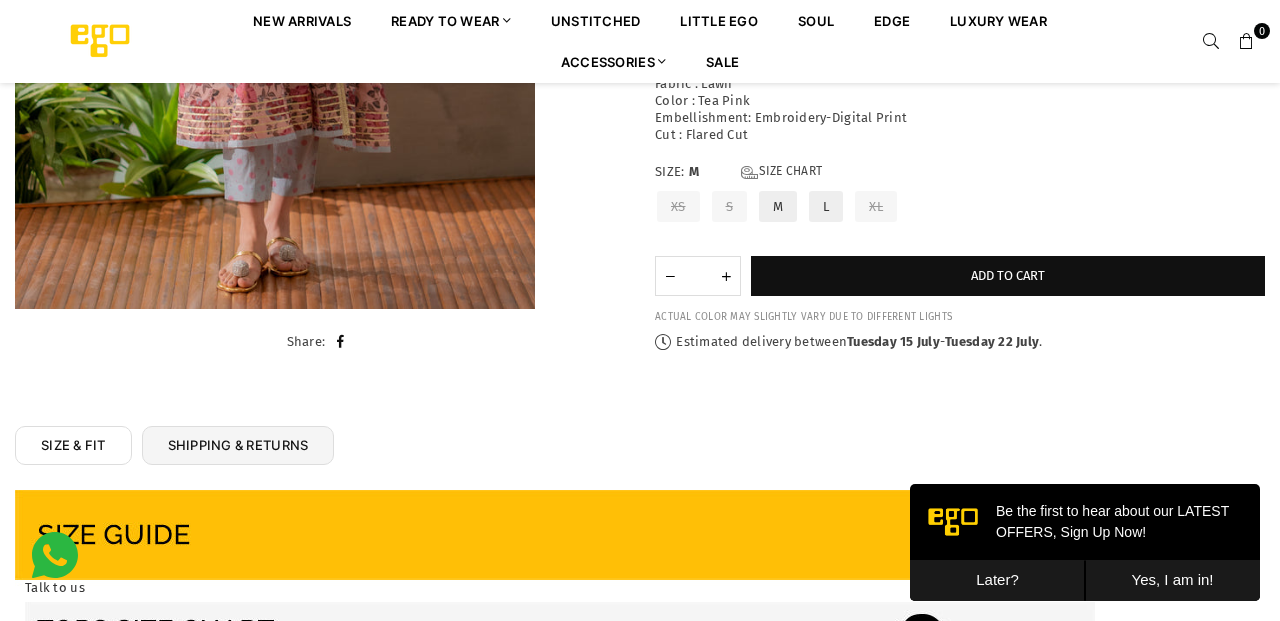 click on "L" at bounding box center [826, 206] 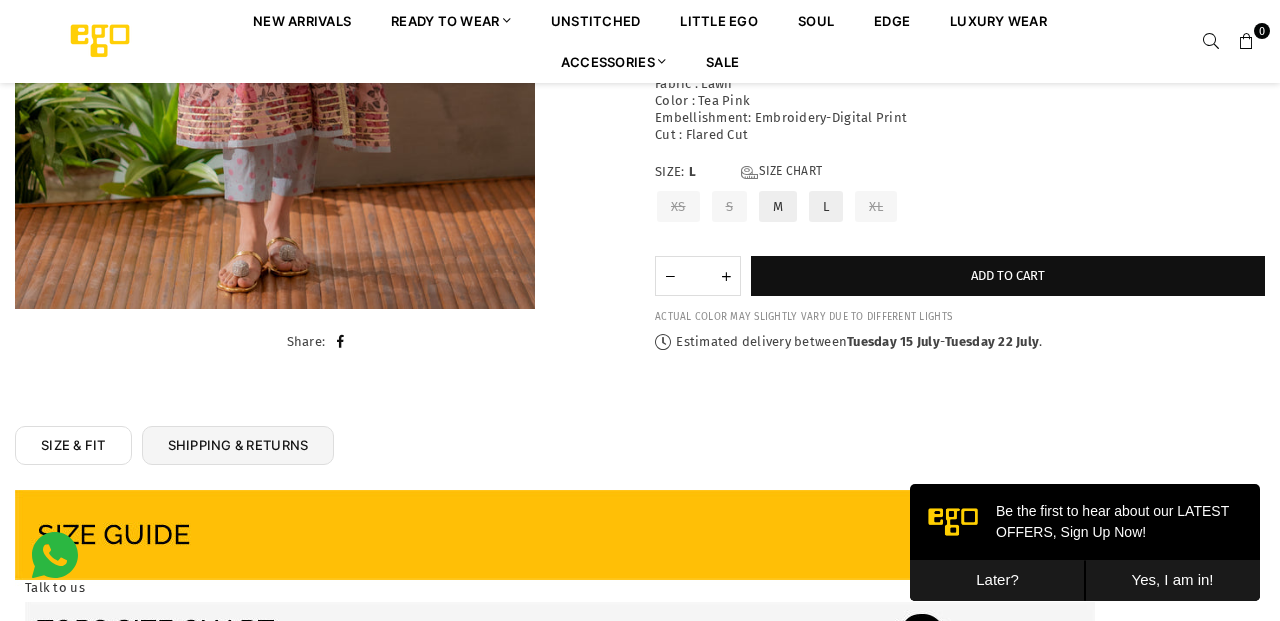 scroll, scrollTop: 0, scrollLeft: 0, axis: both 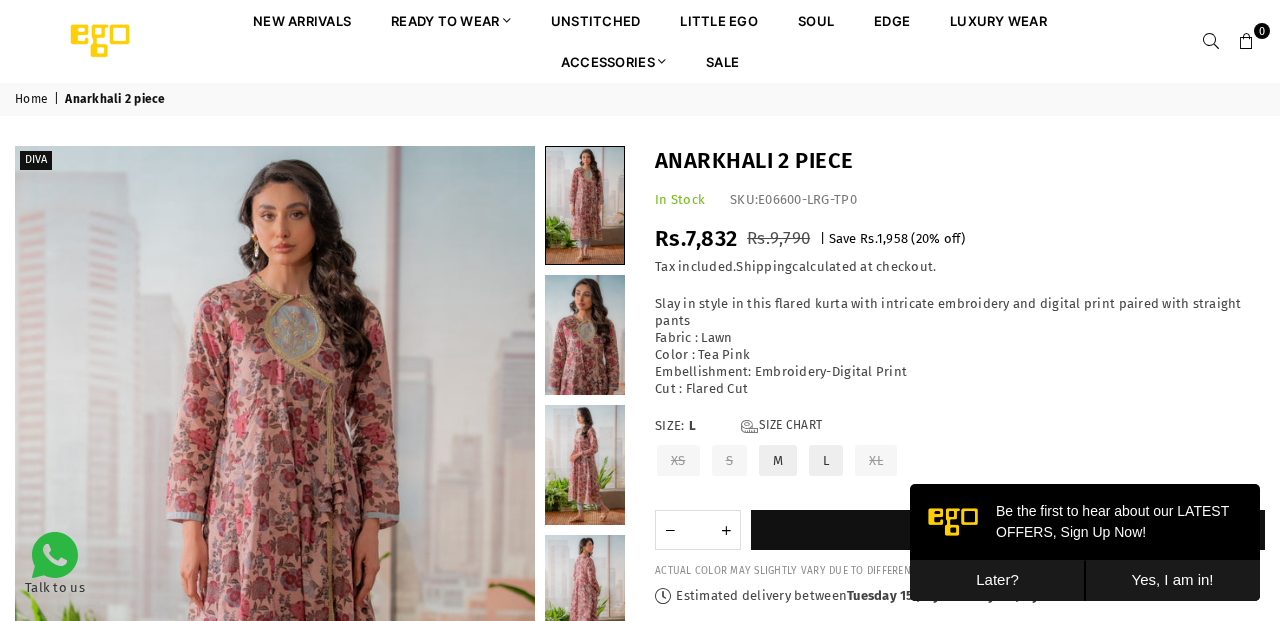 click on "M" at bounding box center [778, 460] 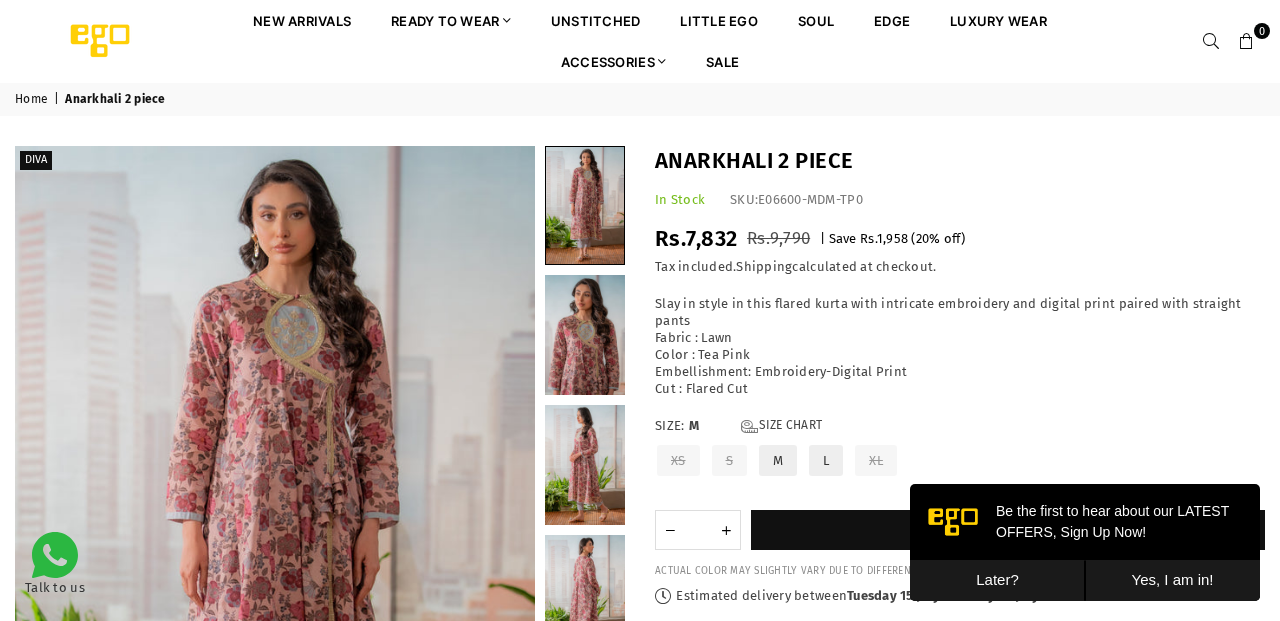 click on "L" at bounding box center [826, 460] 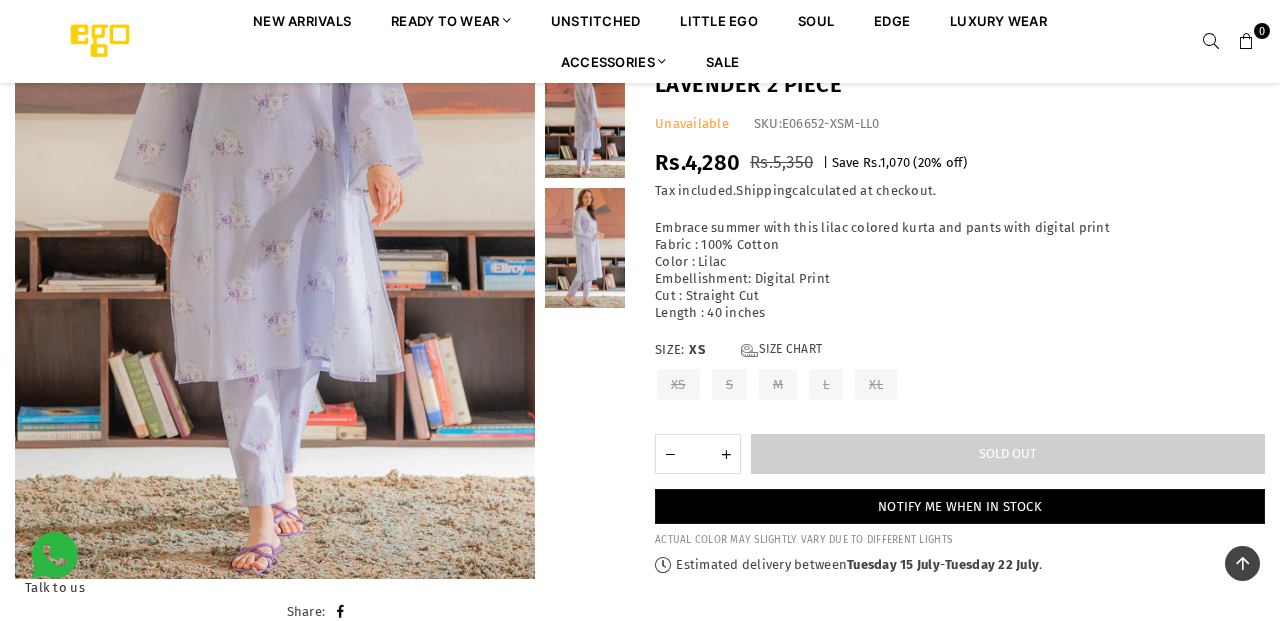 scroll, scrollTop: 346, scrollLeft: 0, axis: vertical 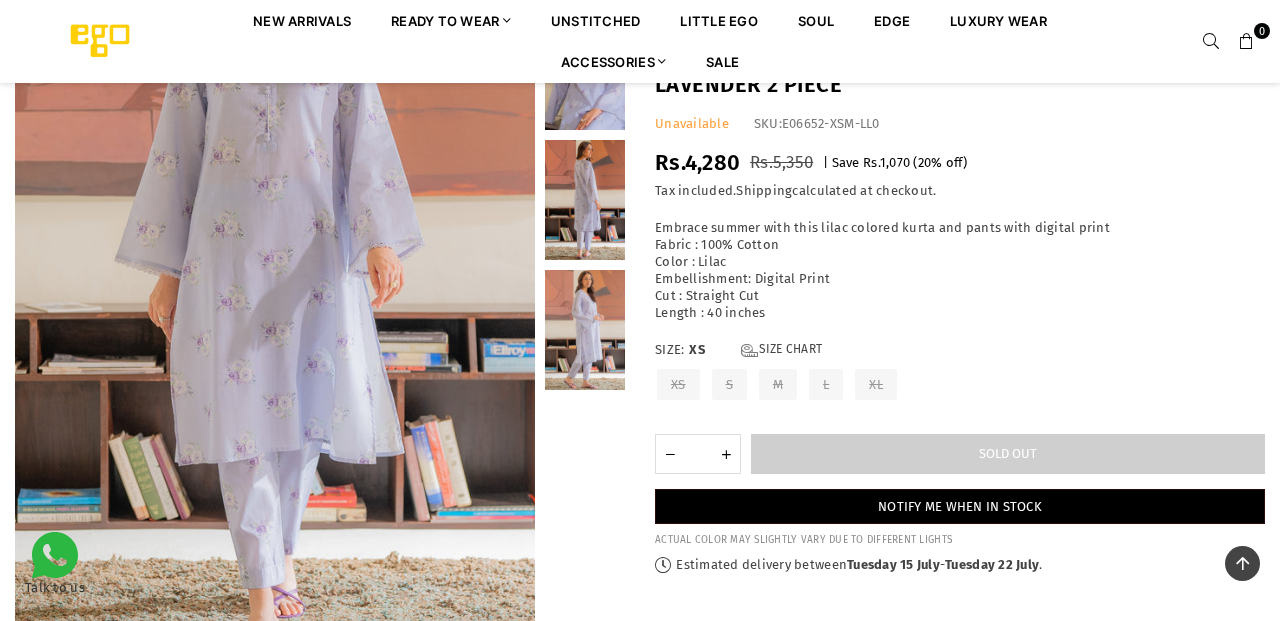 click on "Embrace summer with this lilac colored kurta and pants with digital print Fabric : 100% Cotton Color : Lilac  Embellishment: Digital Print   Cut : Straight Cut Length : 40 inches" at bounding box center [960, 270] 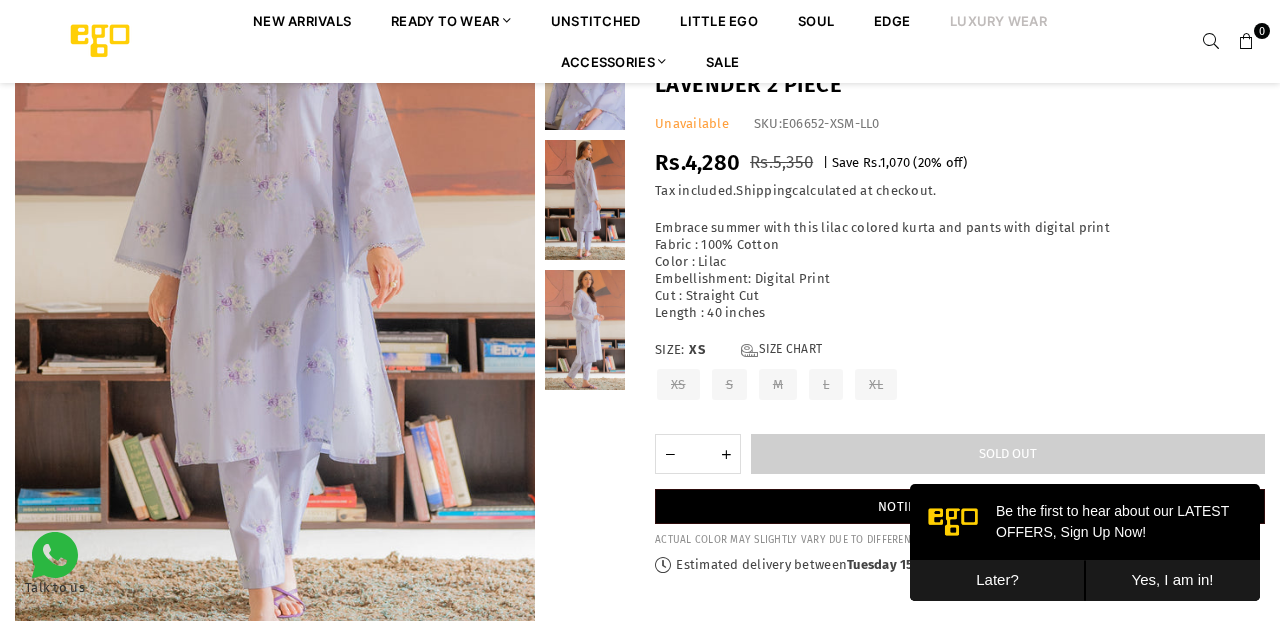 scroll, scrollTop: 0, scrollLeft: 0, axis: both 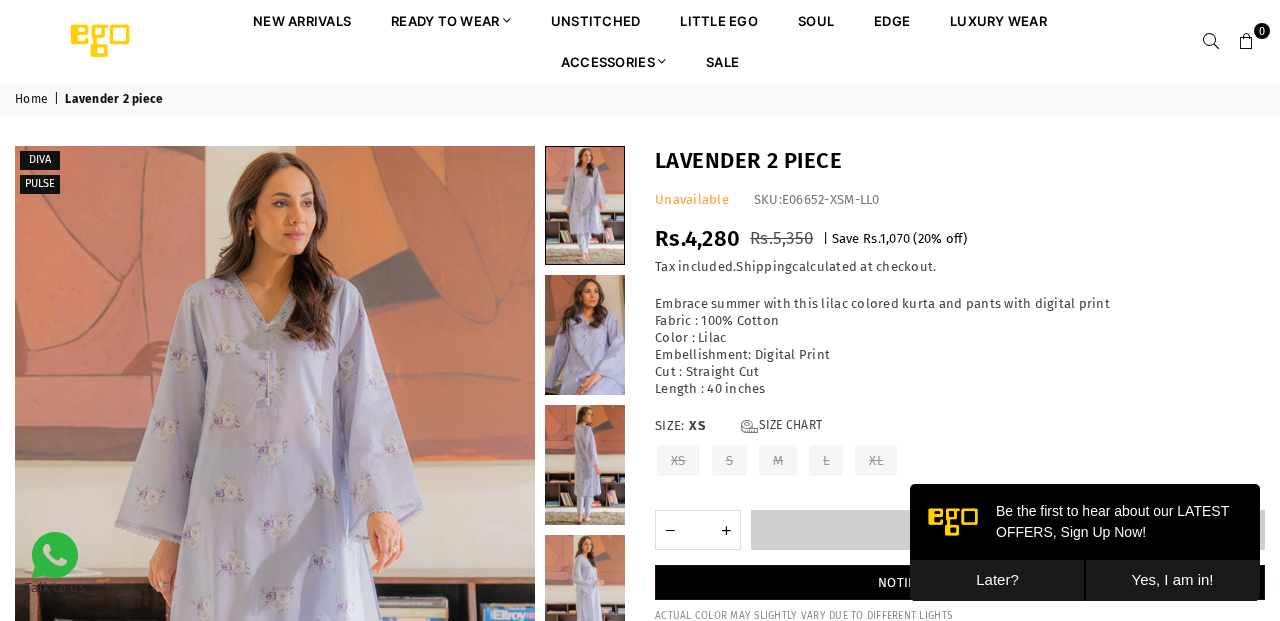click on "Later?" at bounding box center (997, 580) 